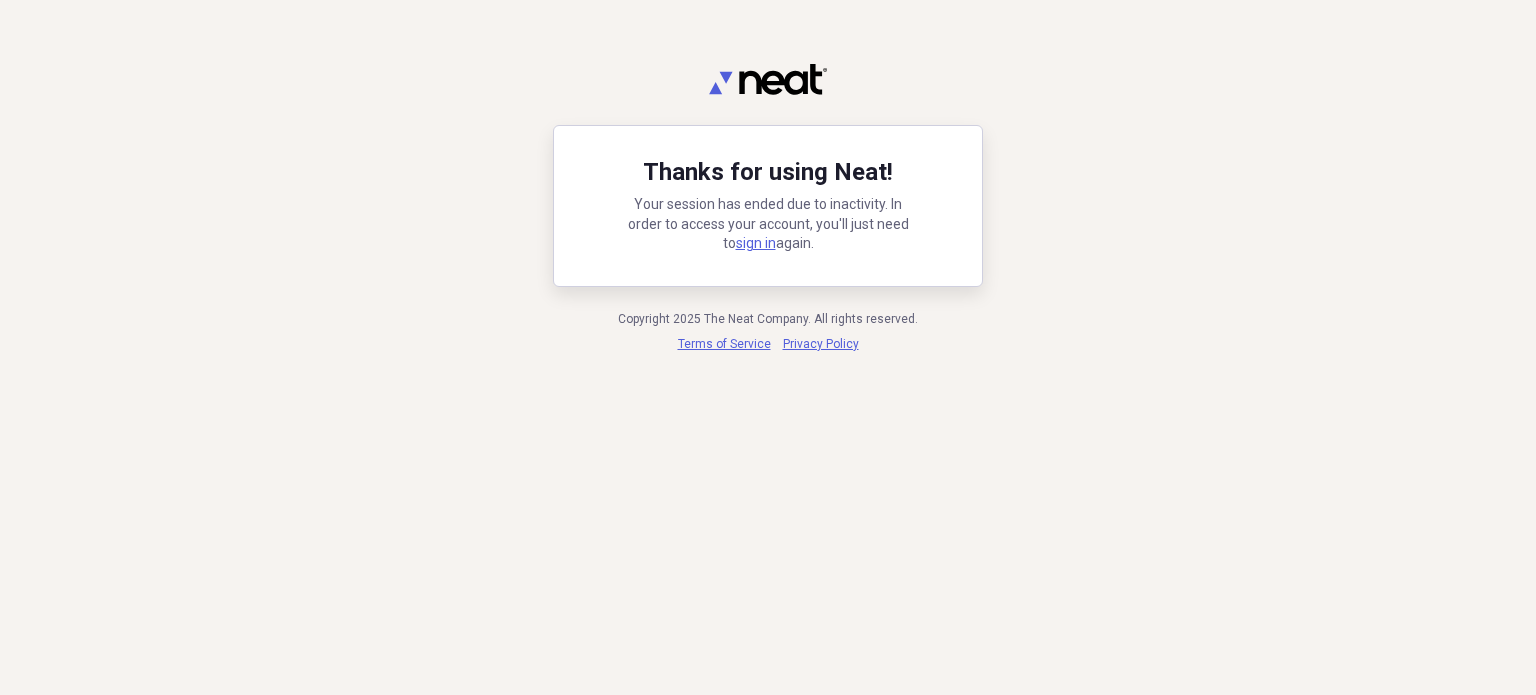 scroll, scrollTop: 0, scrollLeft: 0, axis: both 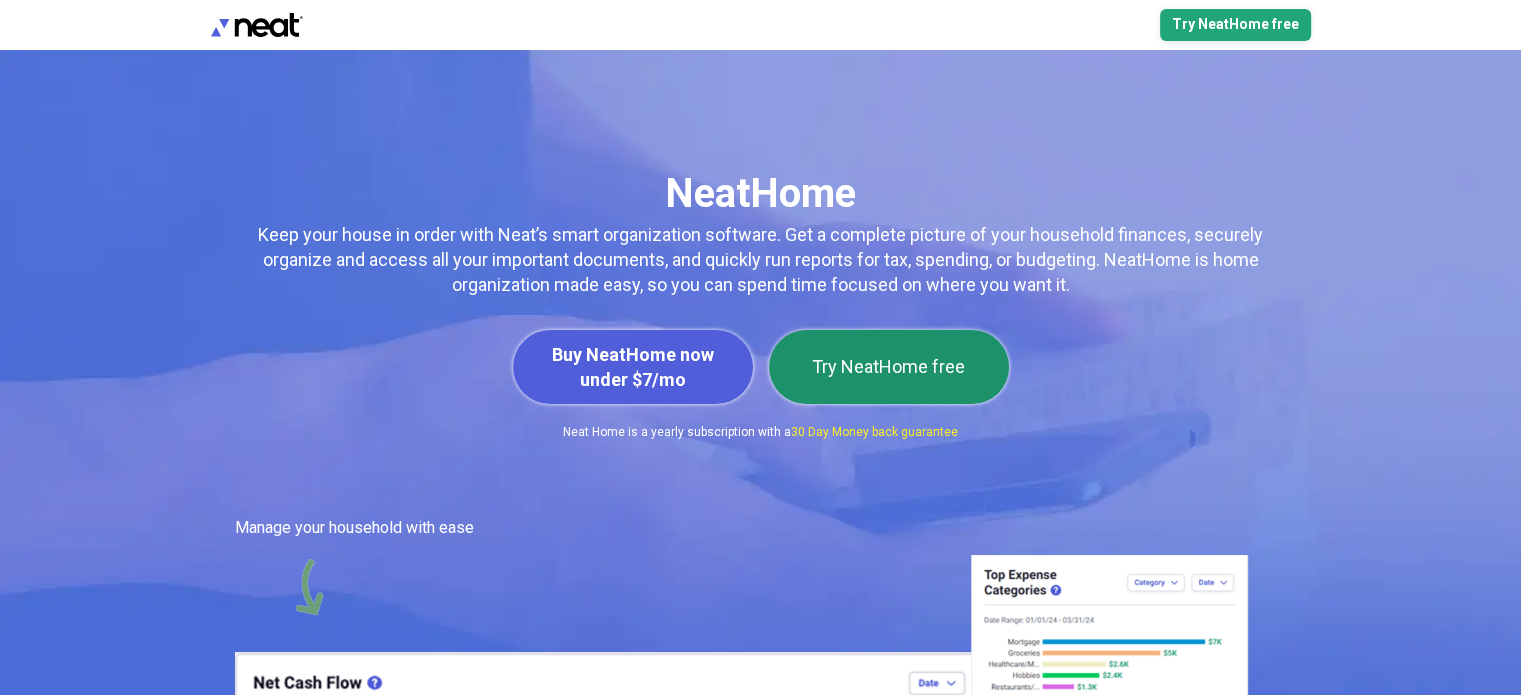 click on "Try NeatHome free" at bounding box center (889, 367) 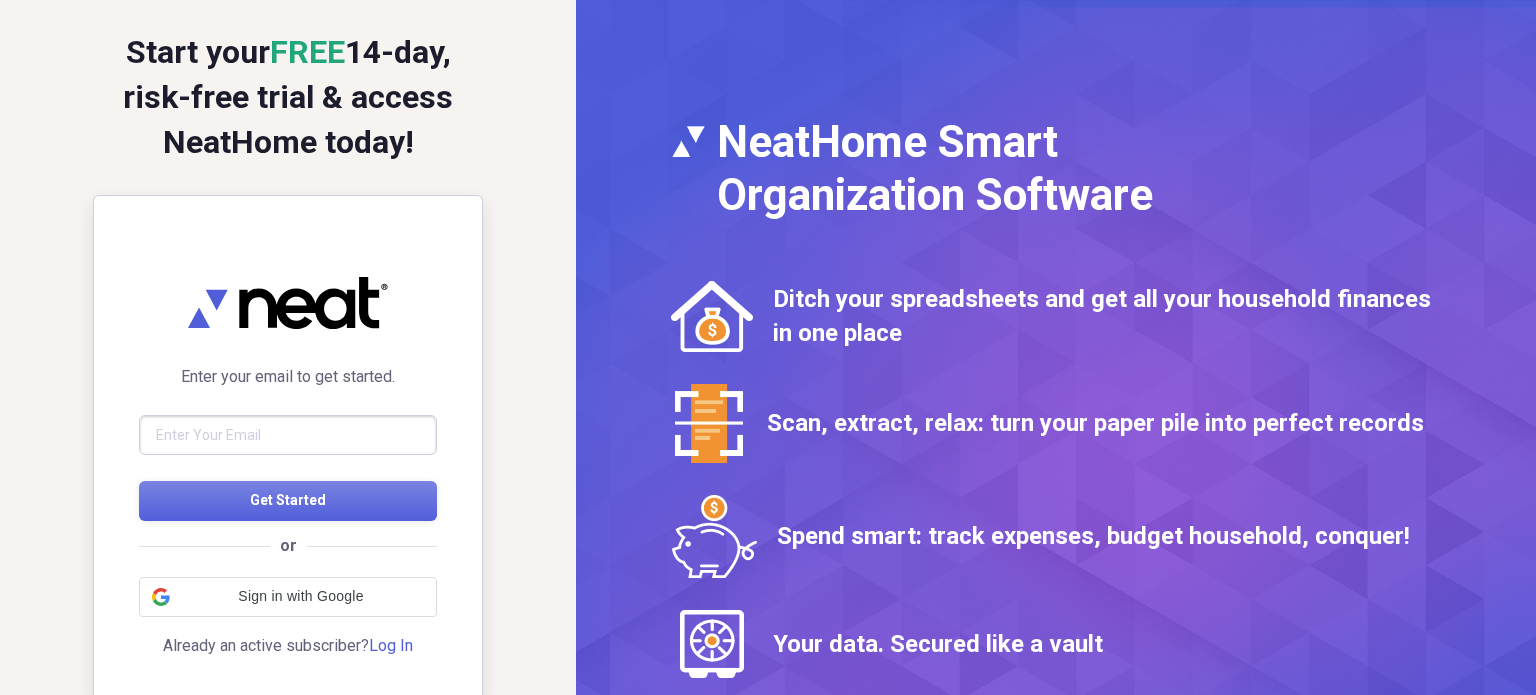 scroll, scrollTop: 0, scrollLeft: 0, axis: both 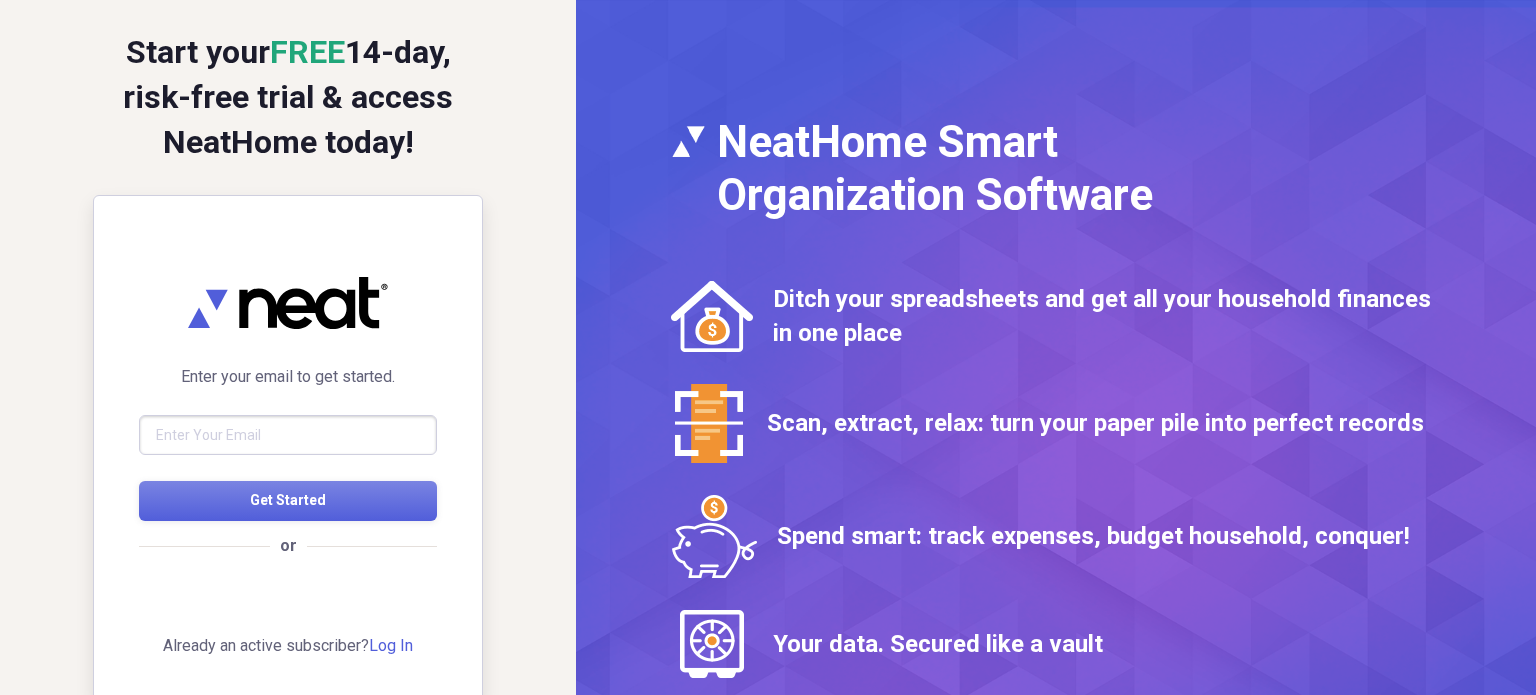 click at bounding box center (288, 435) 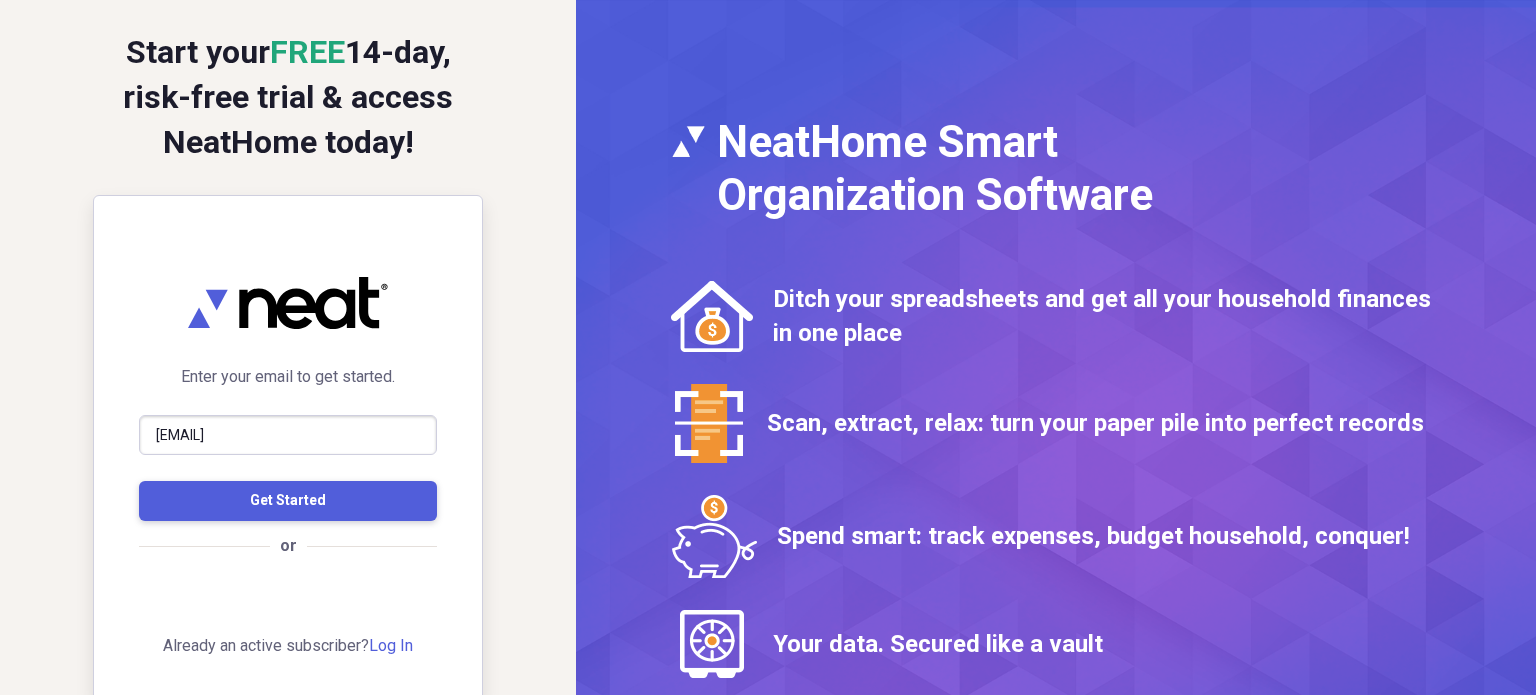 click on "Get Started" at bounding box center [288, 501] 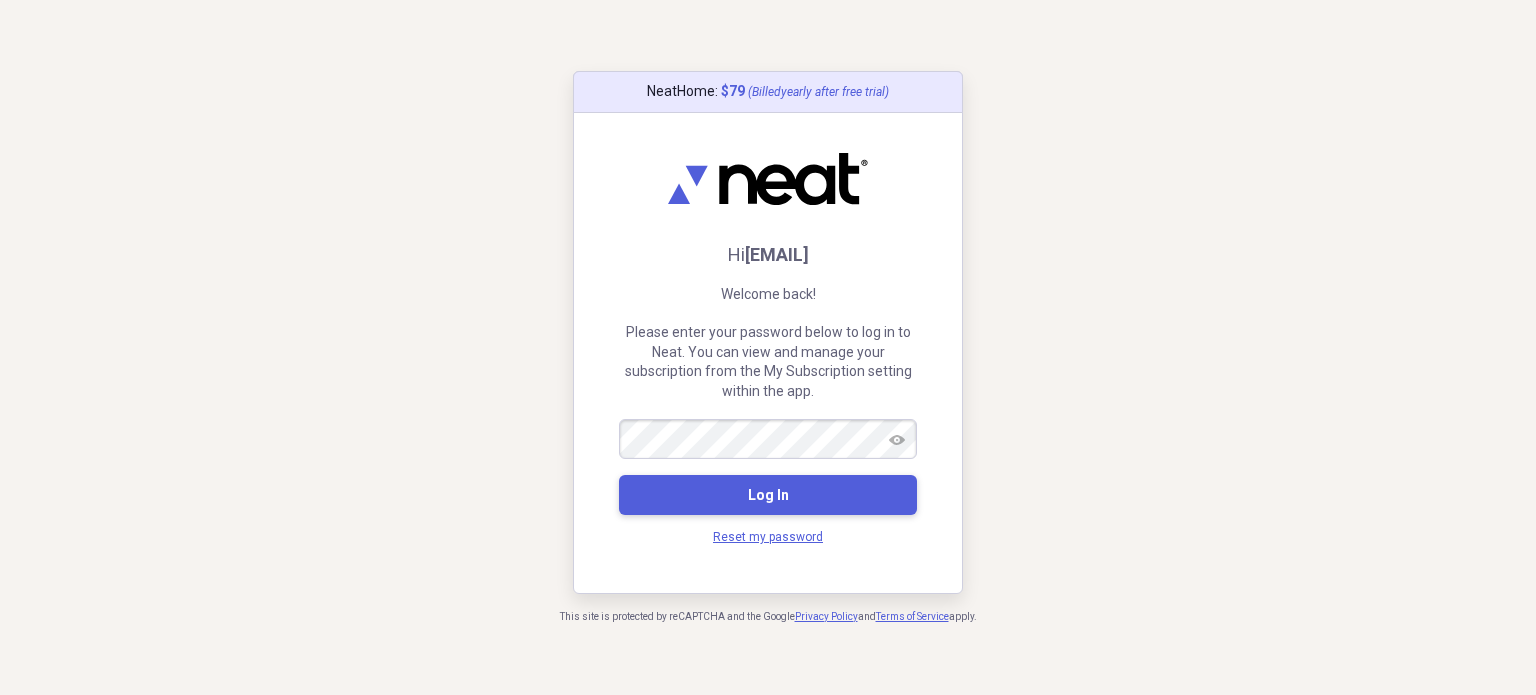 click on "Log In" at bounding box center (768, 495) 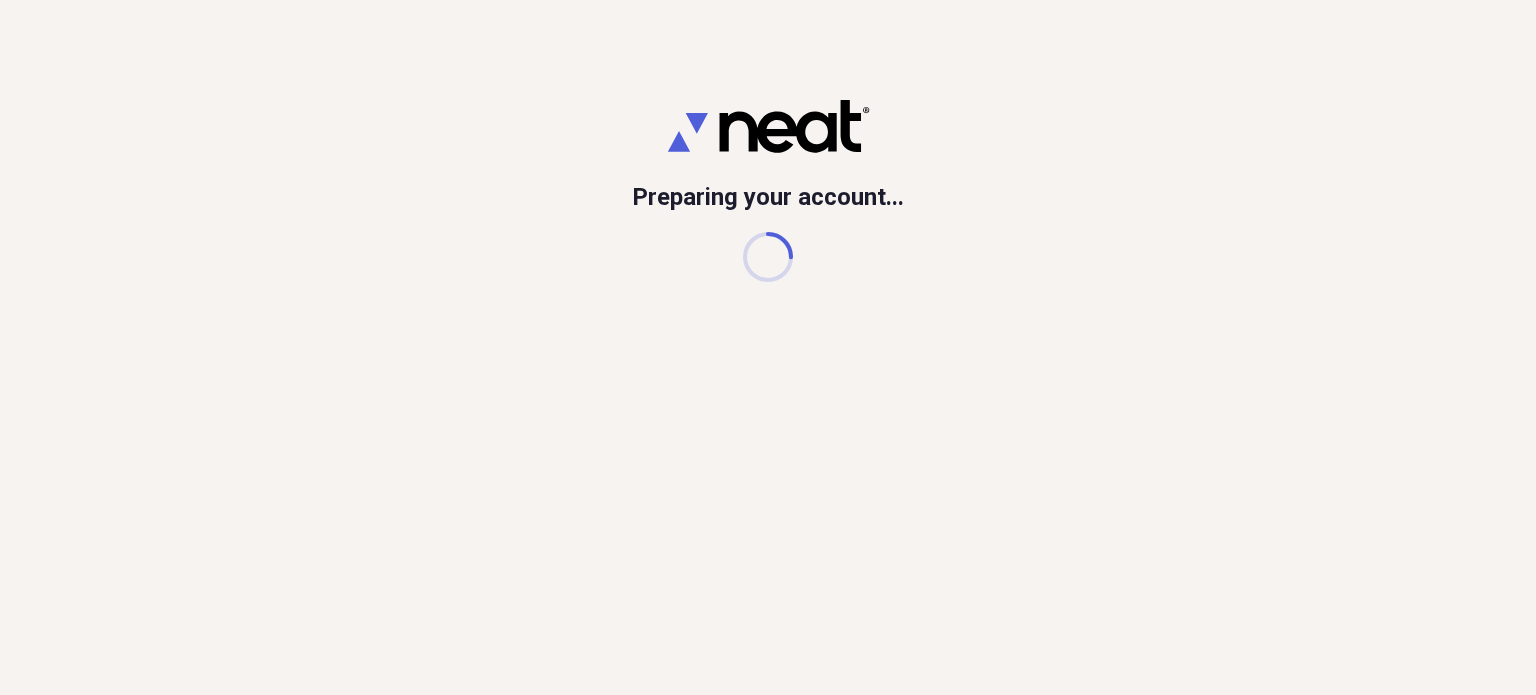 scroll, scrollTop: 0, scrollLeft: 0, axis: both 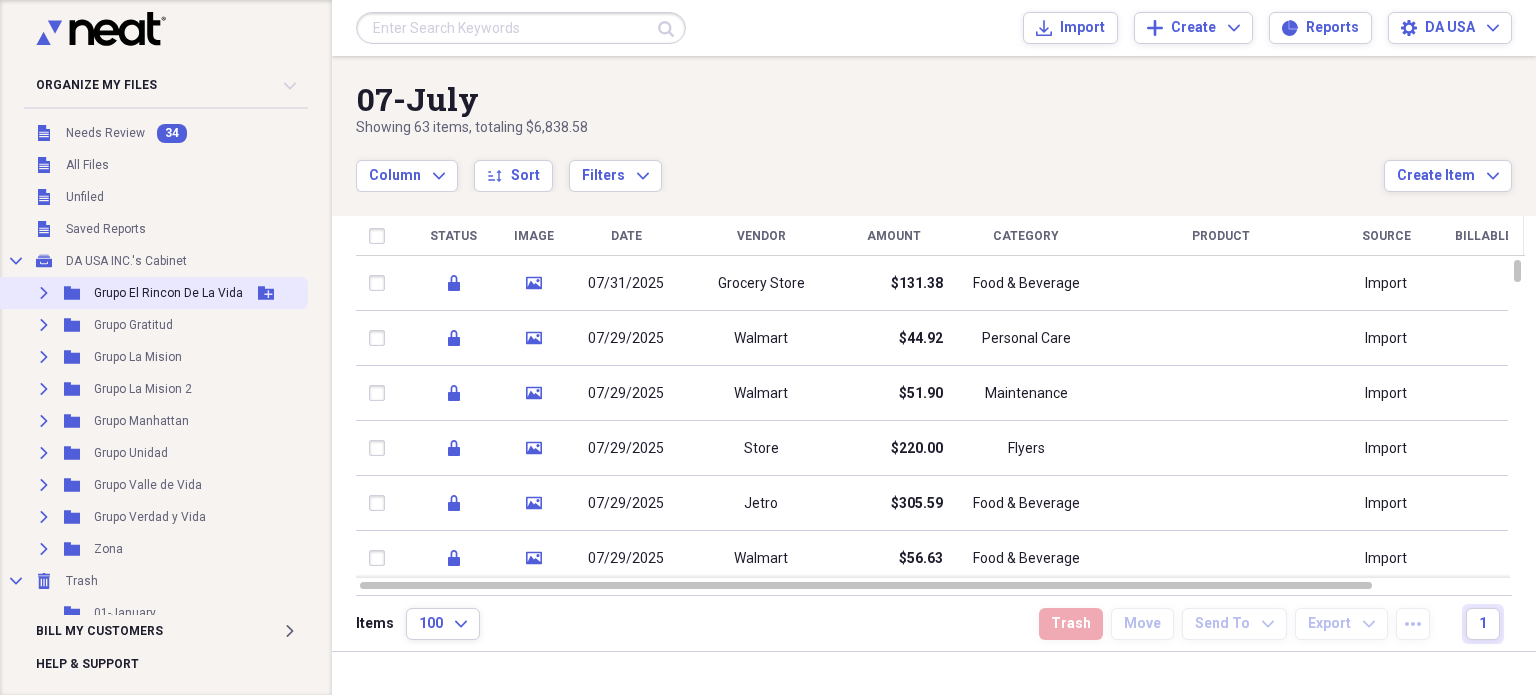 click on "Expand" at bounding box center (44, 293) 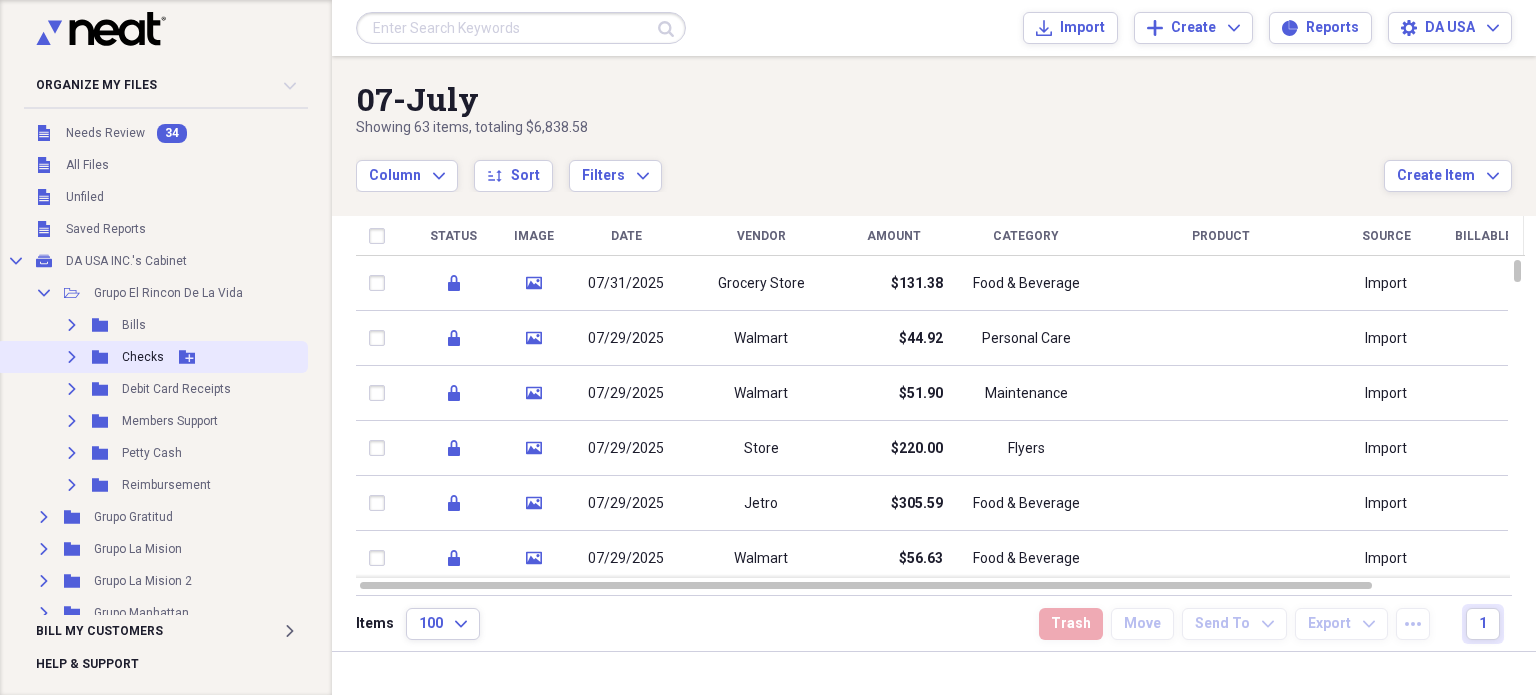 click on "Expand" at bounding box center (72, 357) 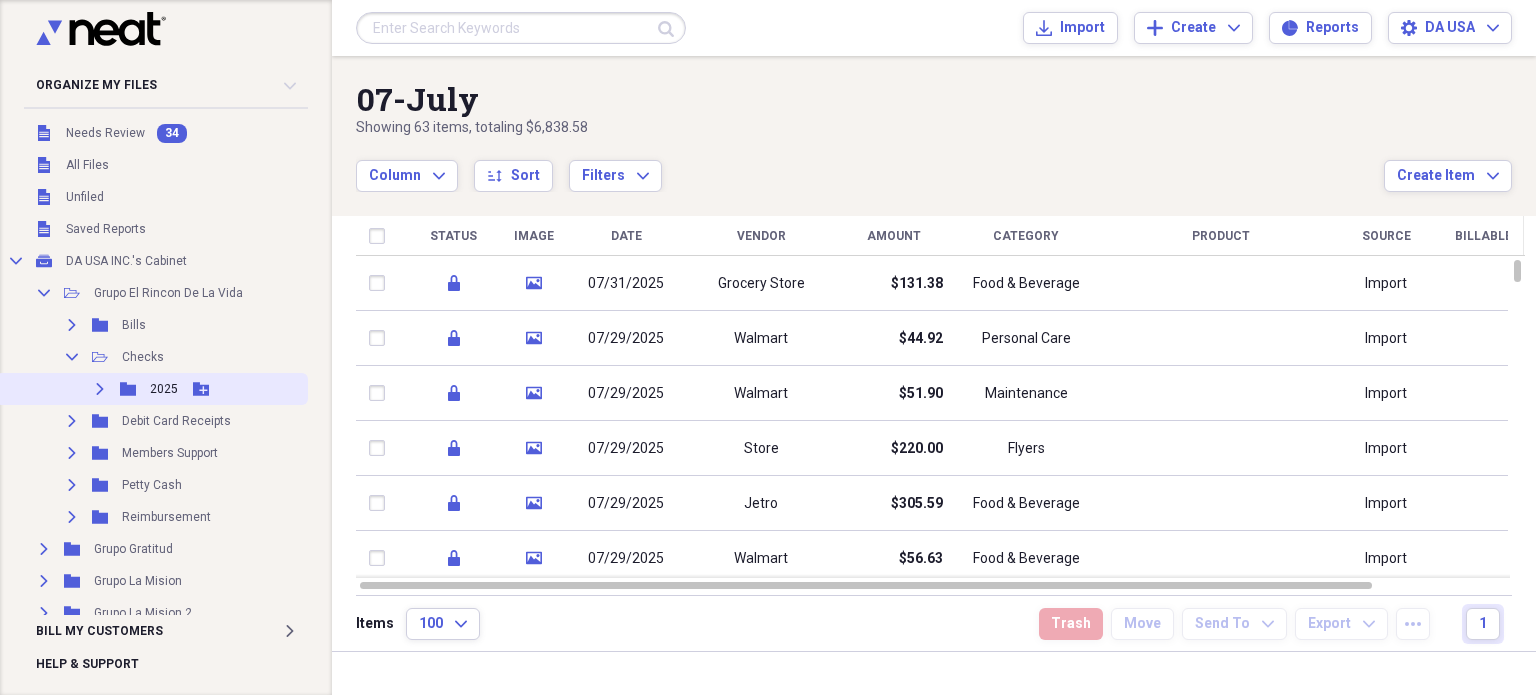 click on "Expand" 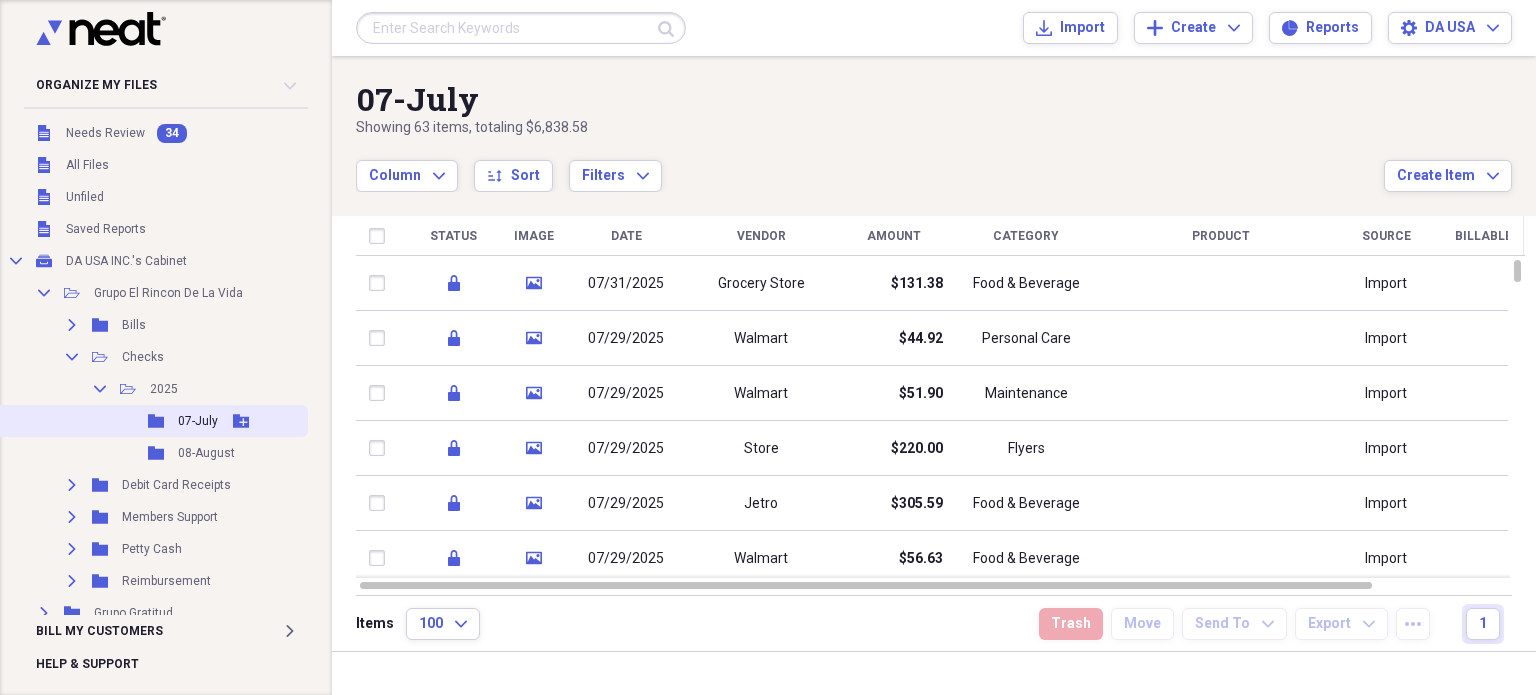 click on "Folder 07-July Add Folder" at bounding box center [152, 421] 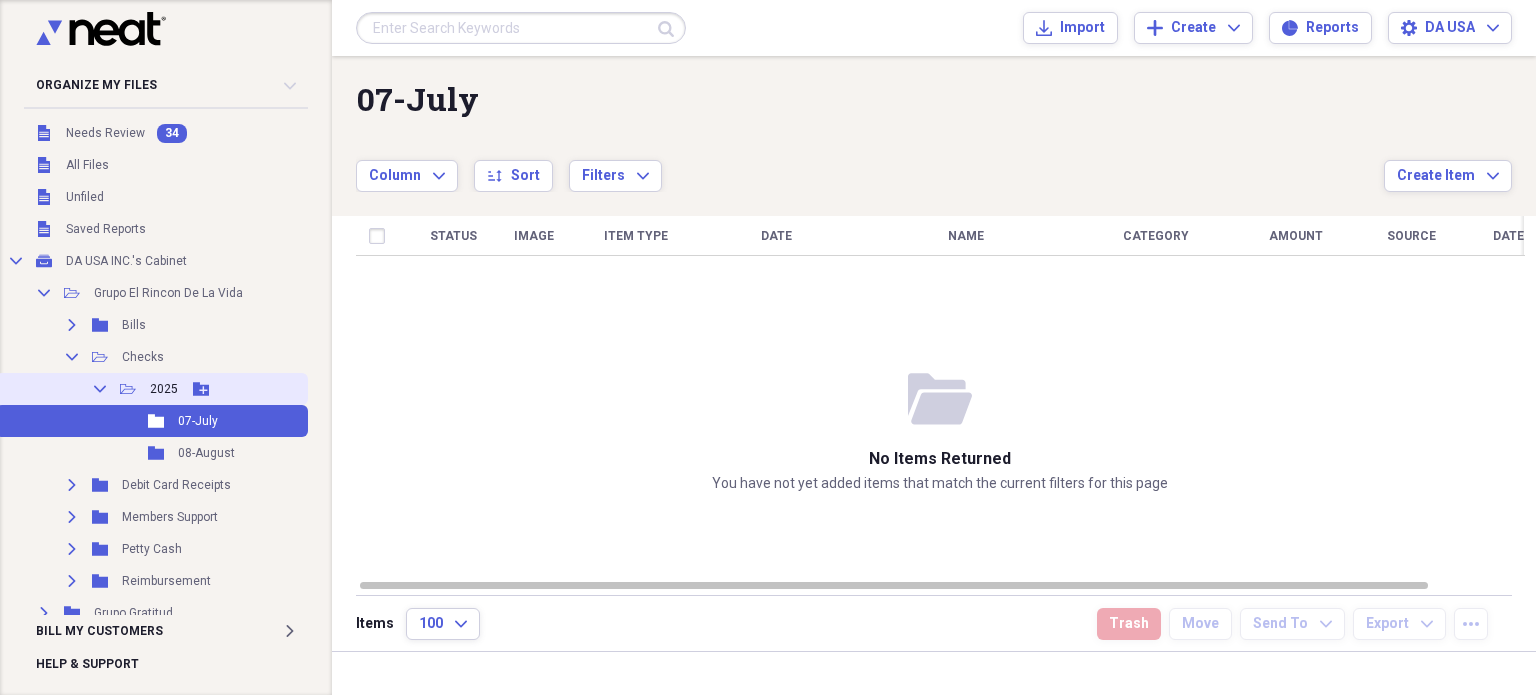 click on "Collapse" 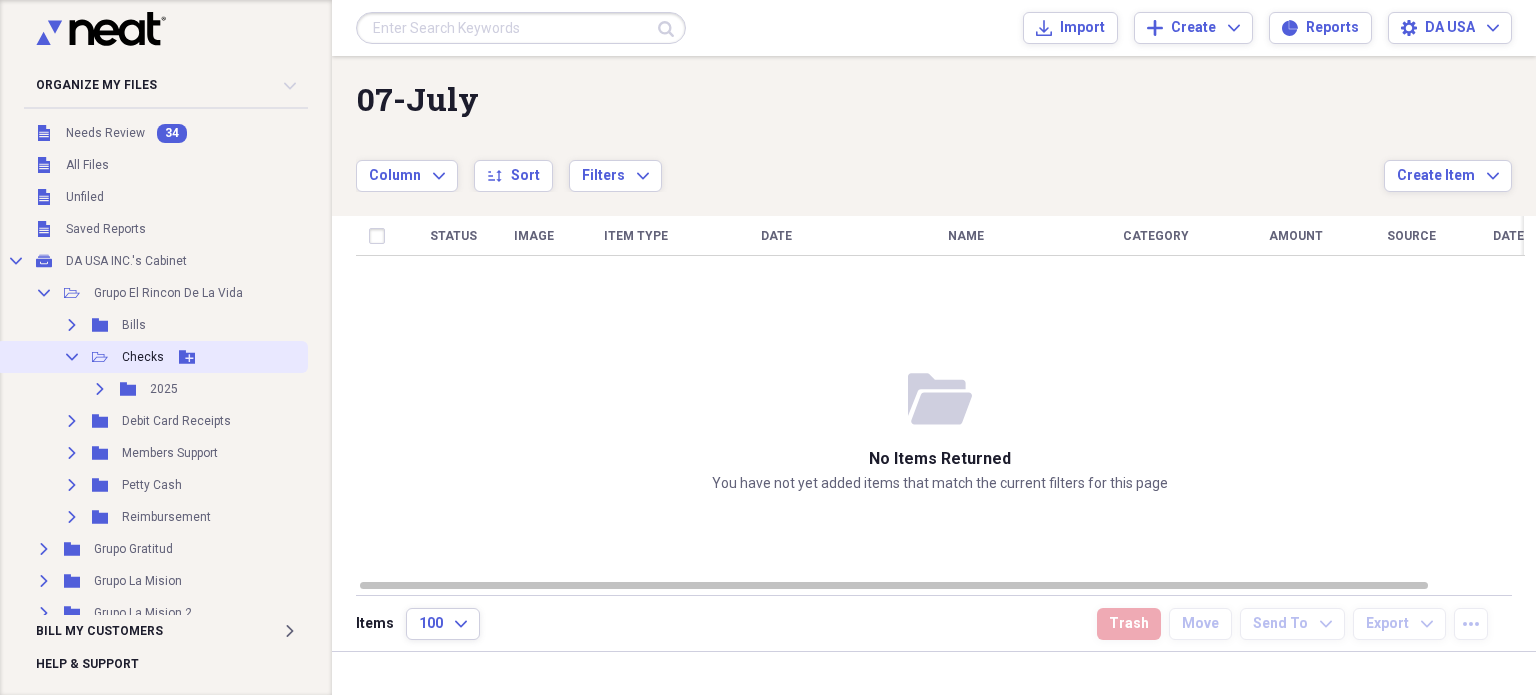 click 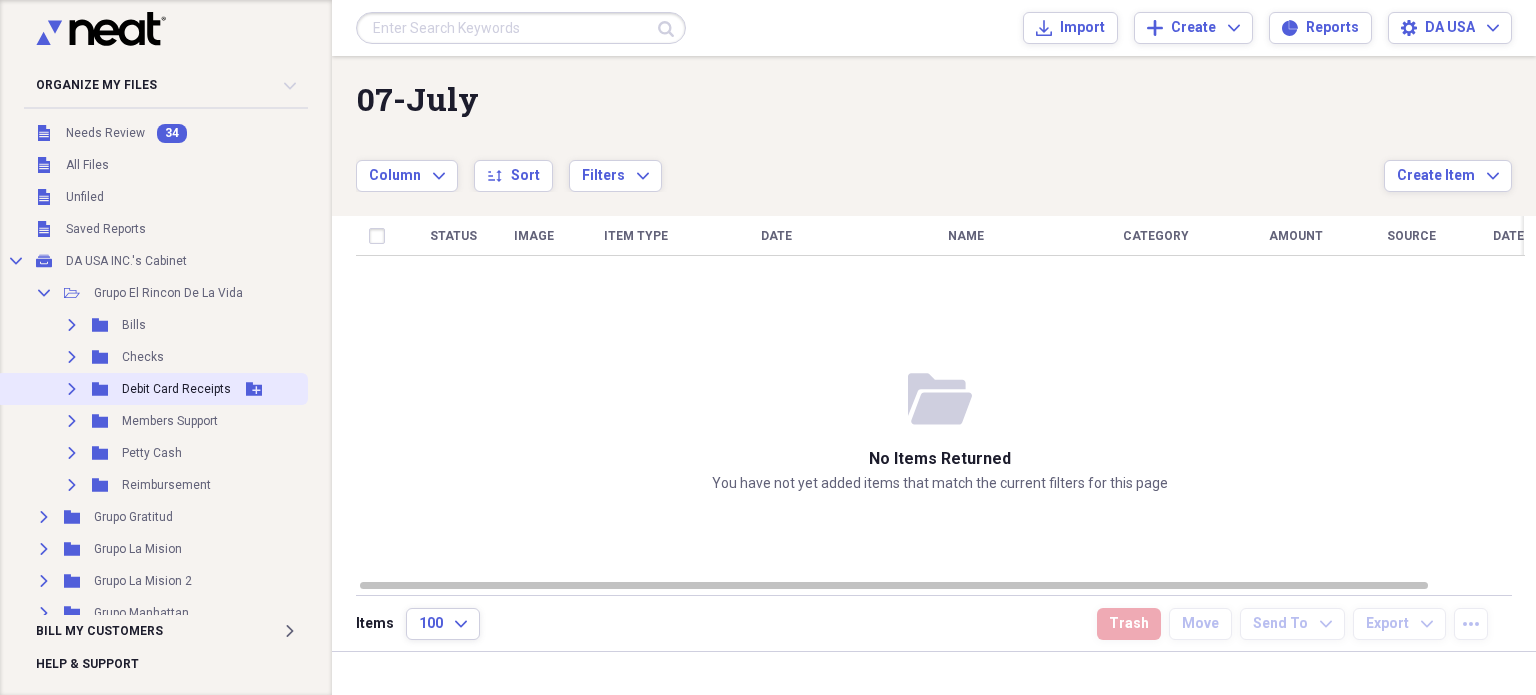 click on "Expand" 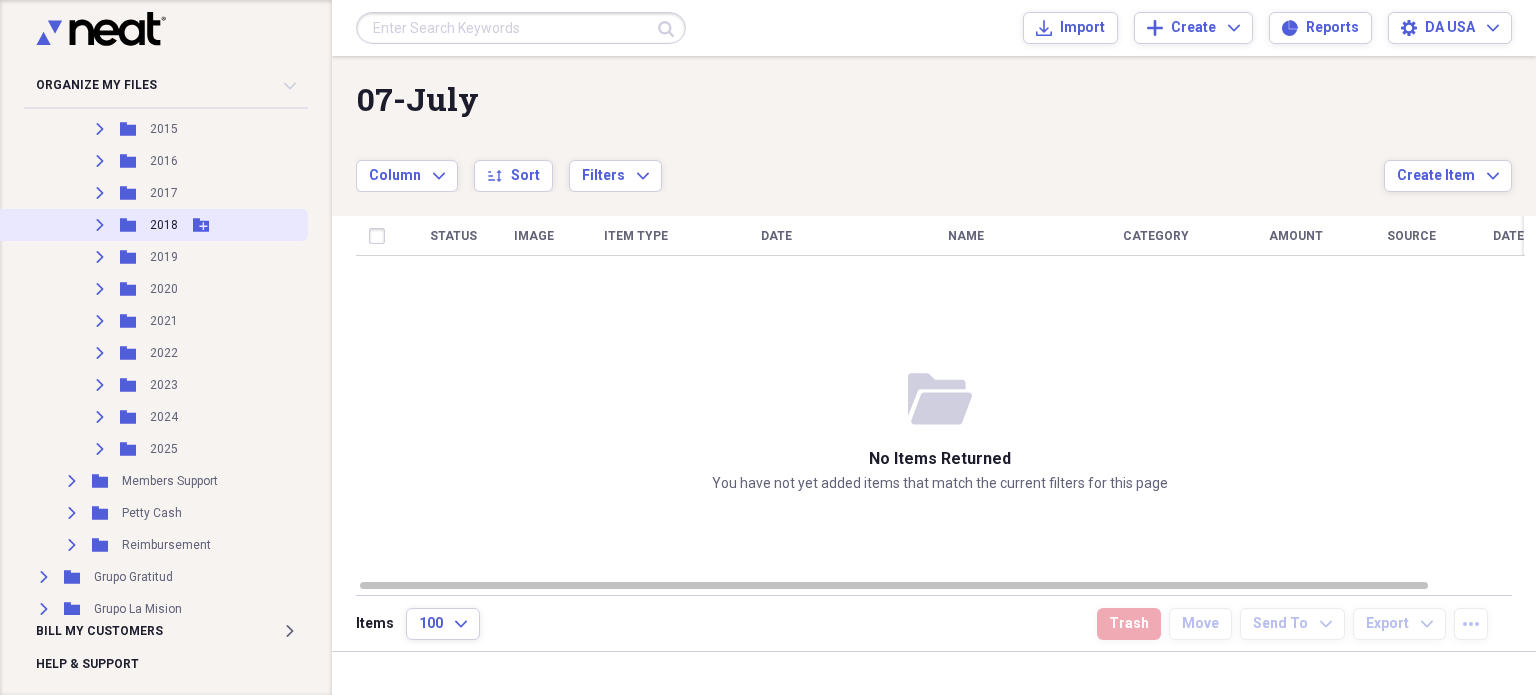 scroll, scrollTop: 322, scrollLeft: 0, axis: vertical 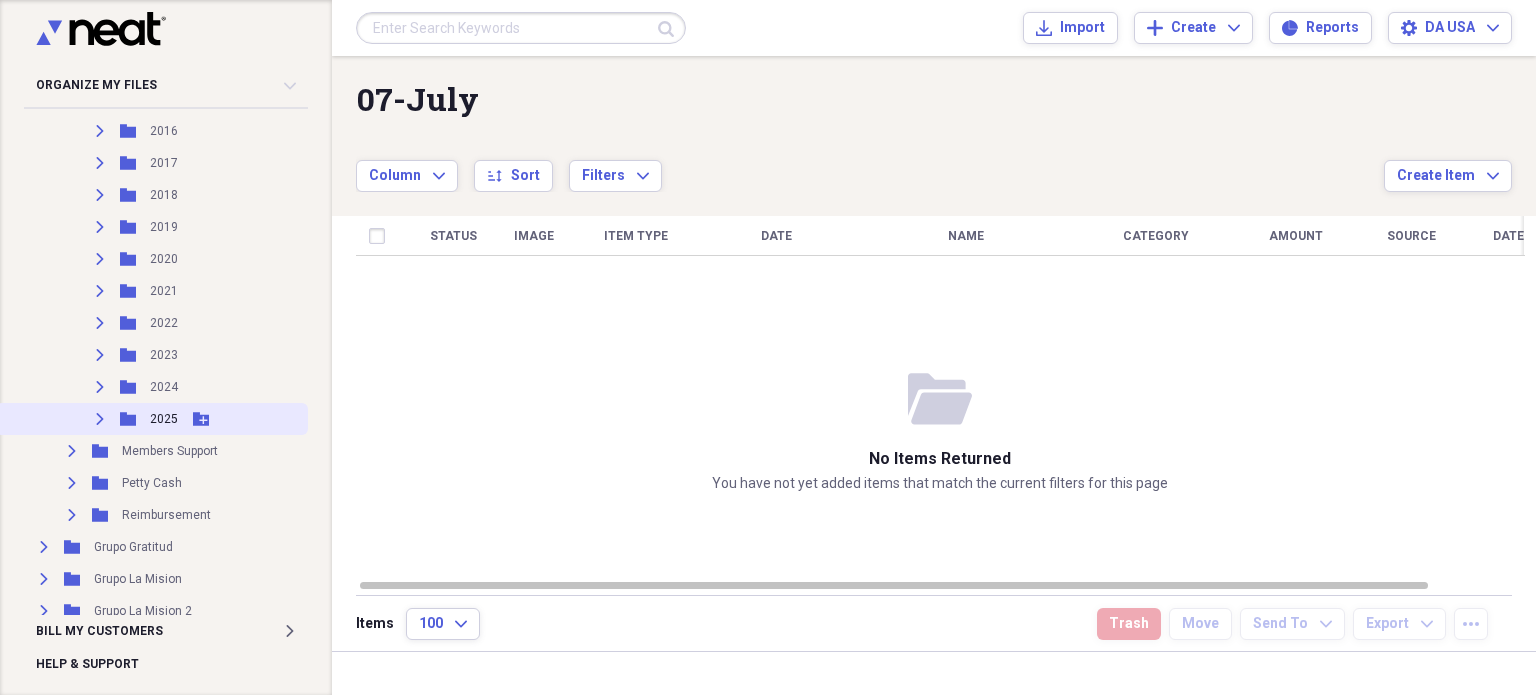 click on "Expand Folder 2025 Add Folder" at bounding box center [152, 419] 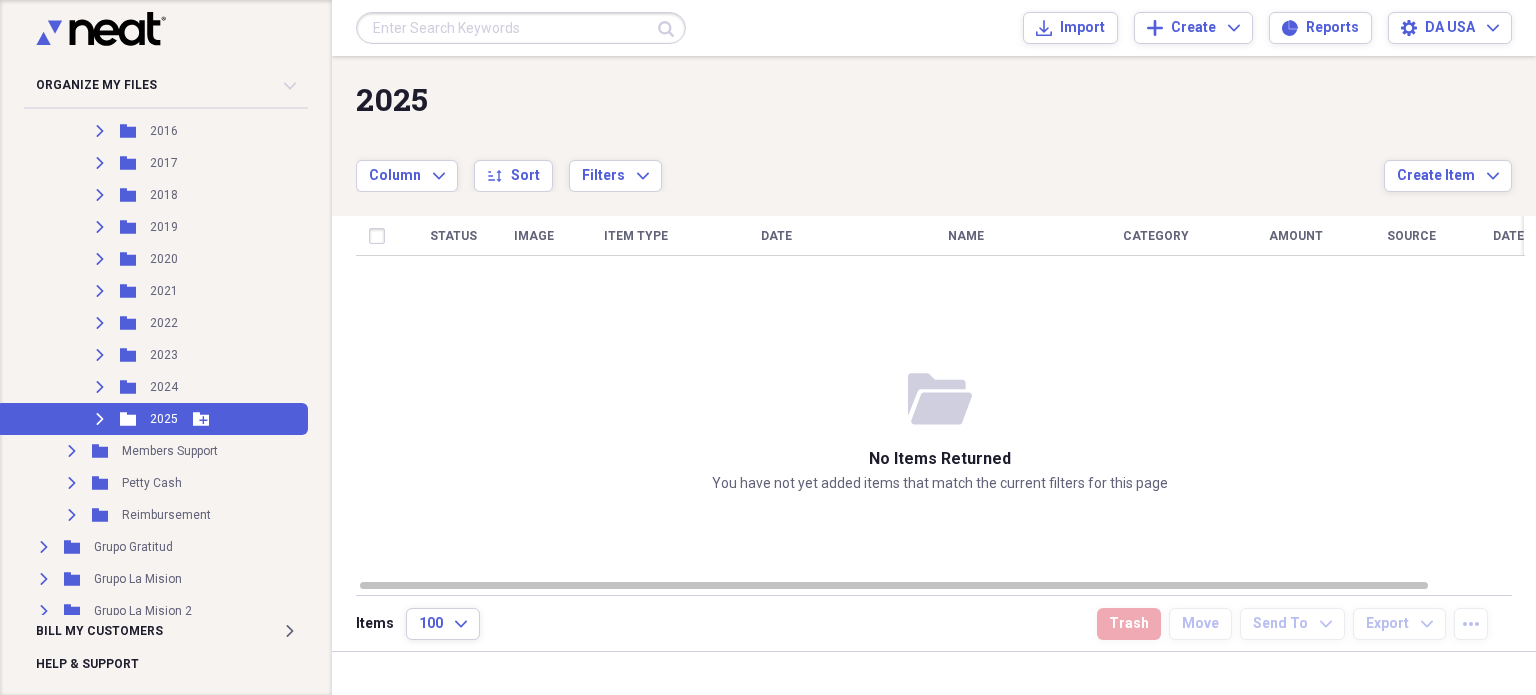 click on "Expand Folder 2025 Add Folder" at bounding box center [152, 419] 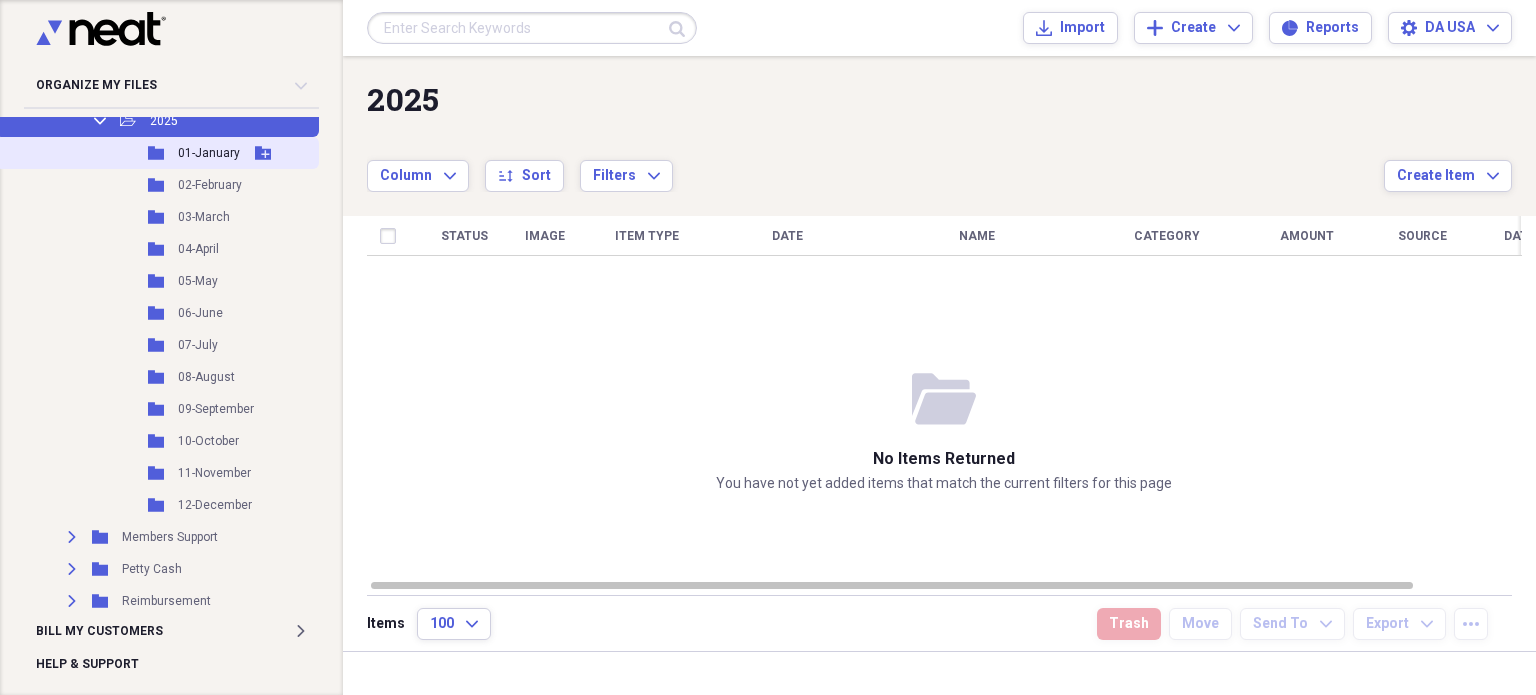 scroll, scrollTop: 623, scrollLeft: 0, axis: vertical 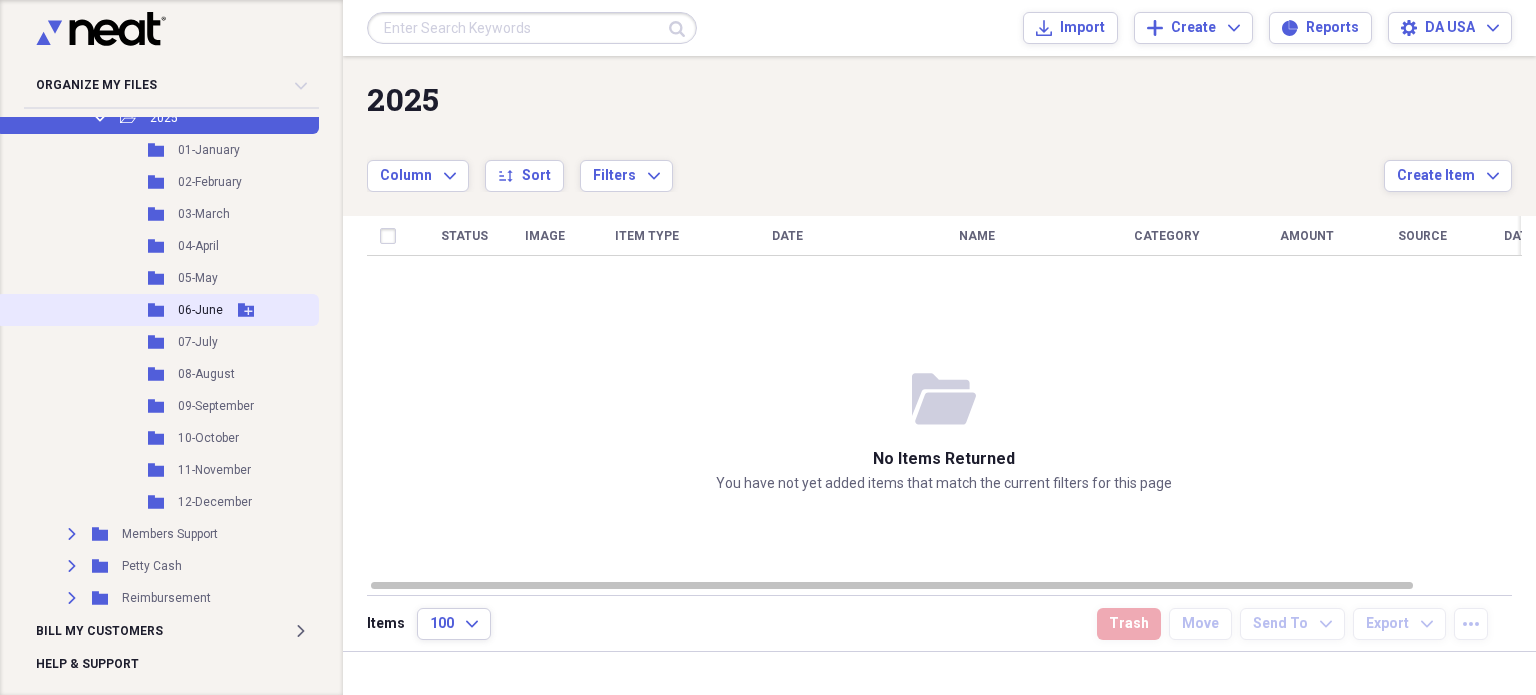 click on "Folder 06-June Add Folder" at bounding box center [157, 310] 